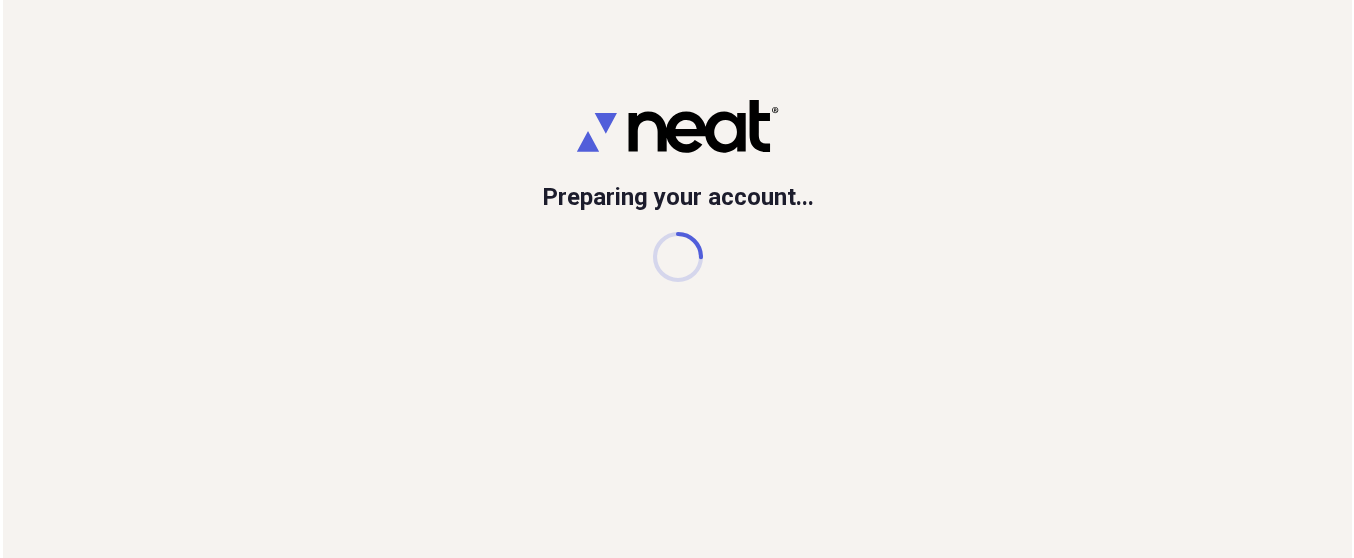 scroll, scrollTop: 0, scrollLeft: 0, axis: both 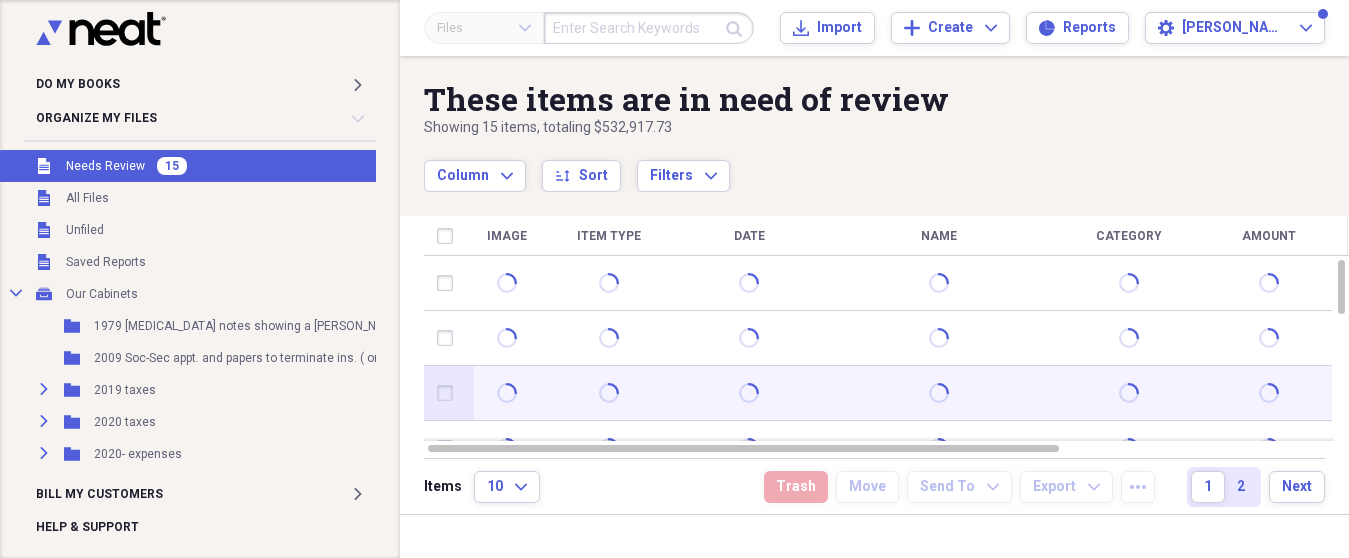 click at bounding box center [449, 393] 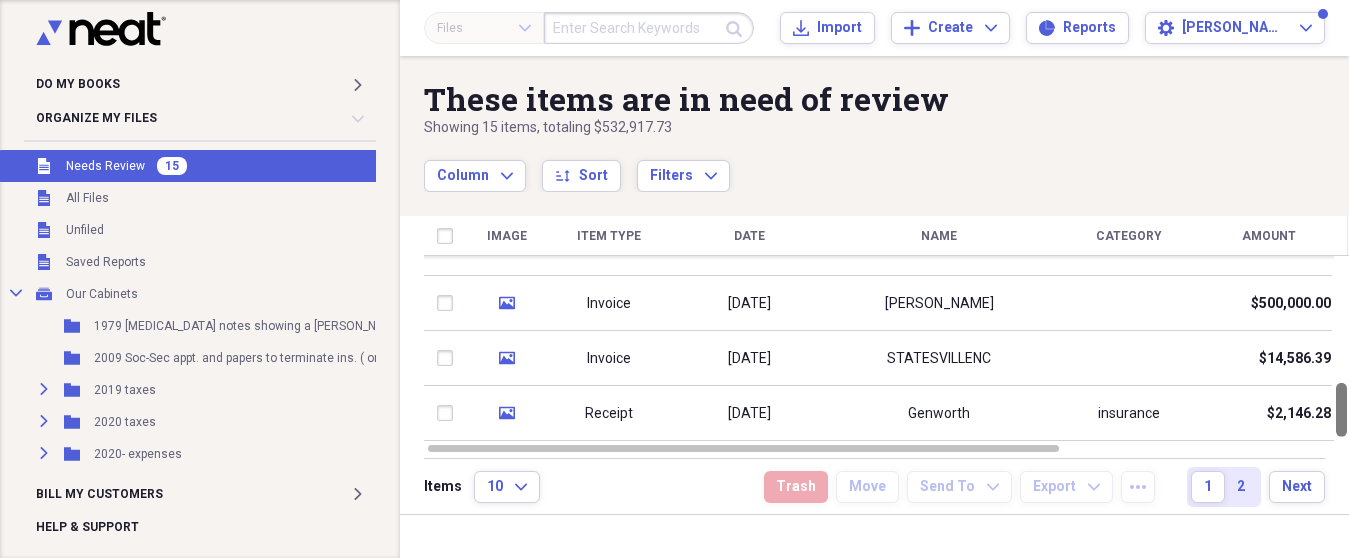 drag, startPoint x: 1342, startPoint y: 277, endPoint x: 1350, endPoint y: 419, distance: 142.22517 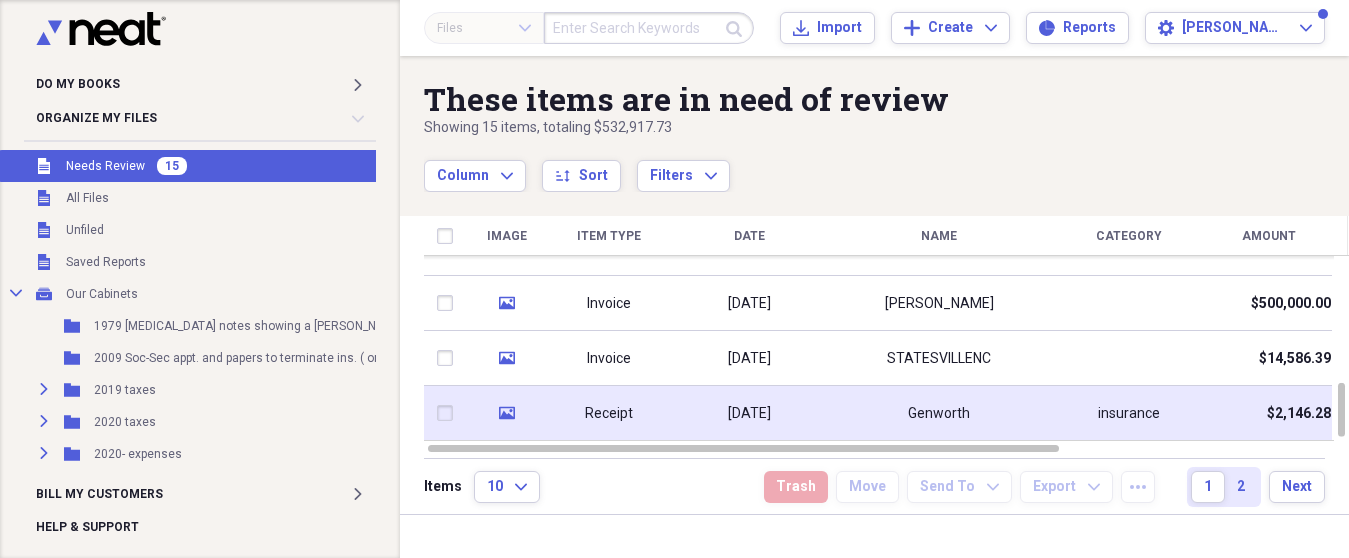 click on "media" at bounding box center (506, 413) 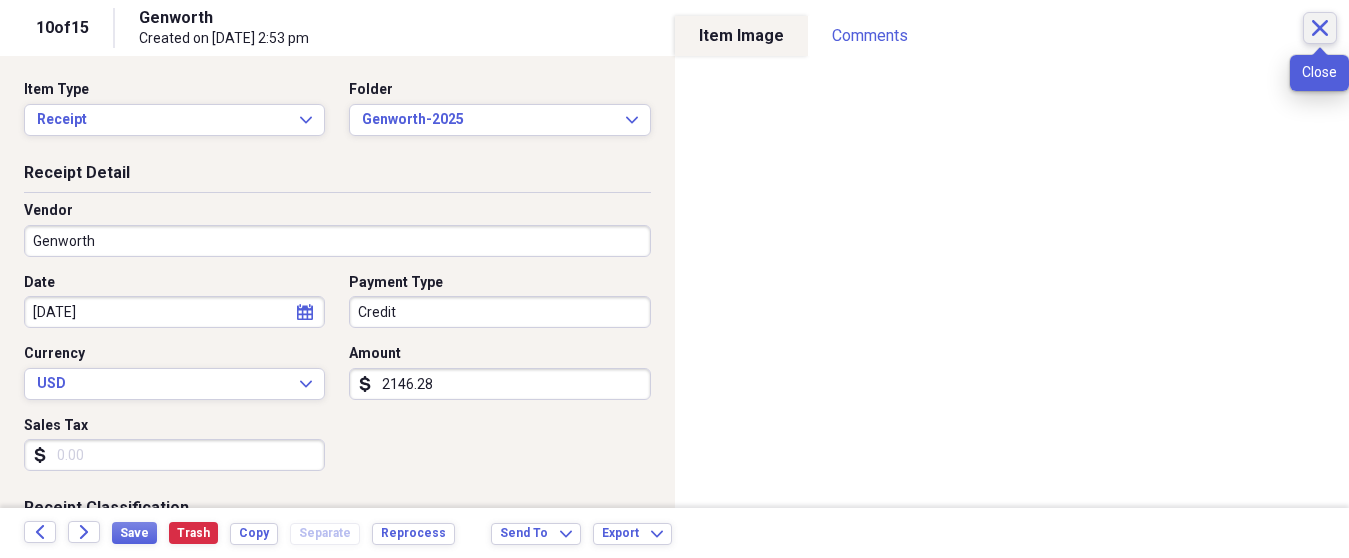 click on "Close" 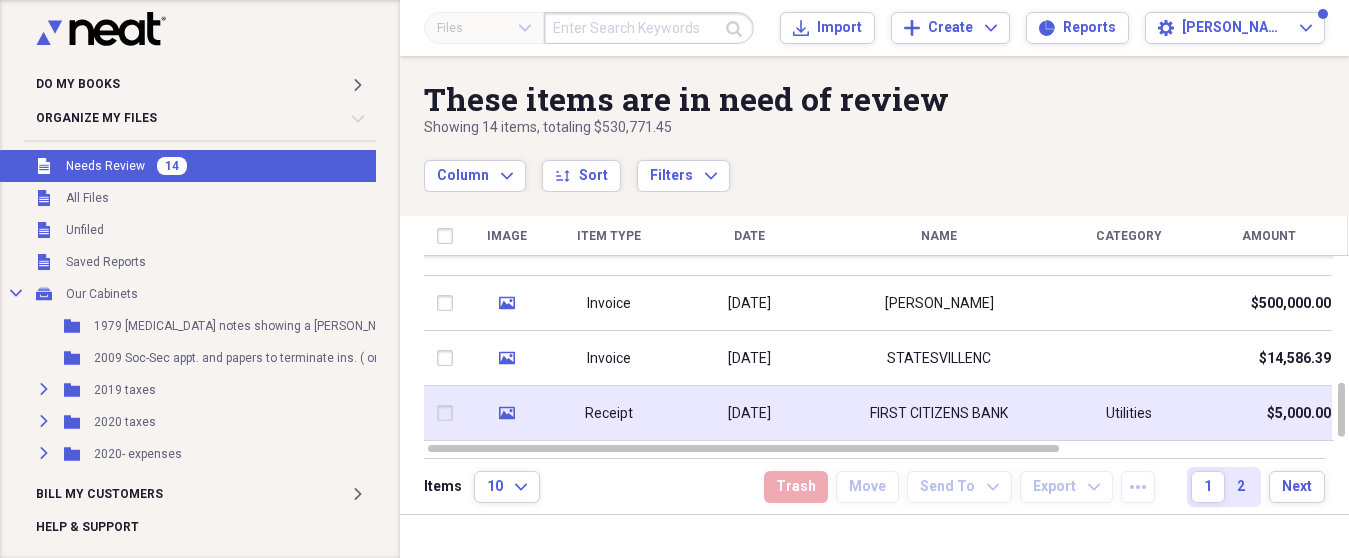 click at bounding box center [449, 413] 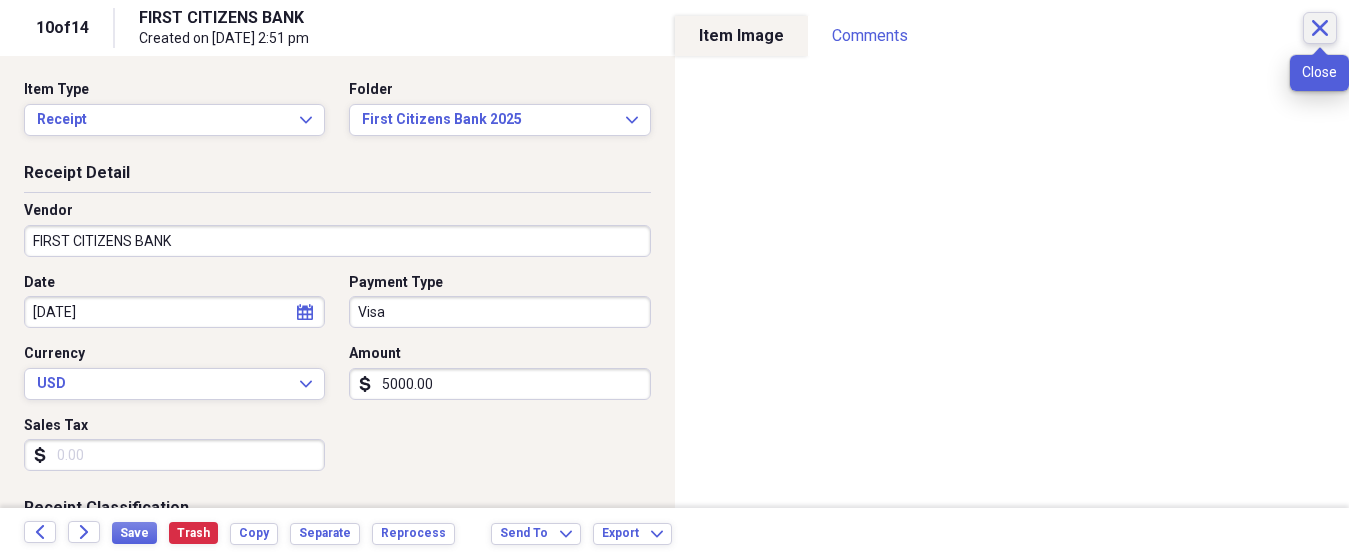 click on "Close" 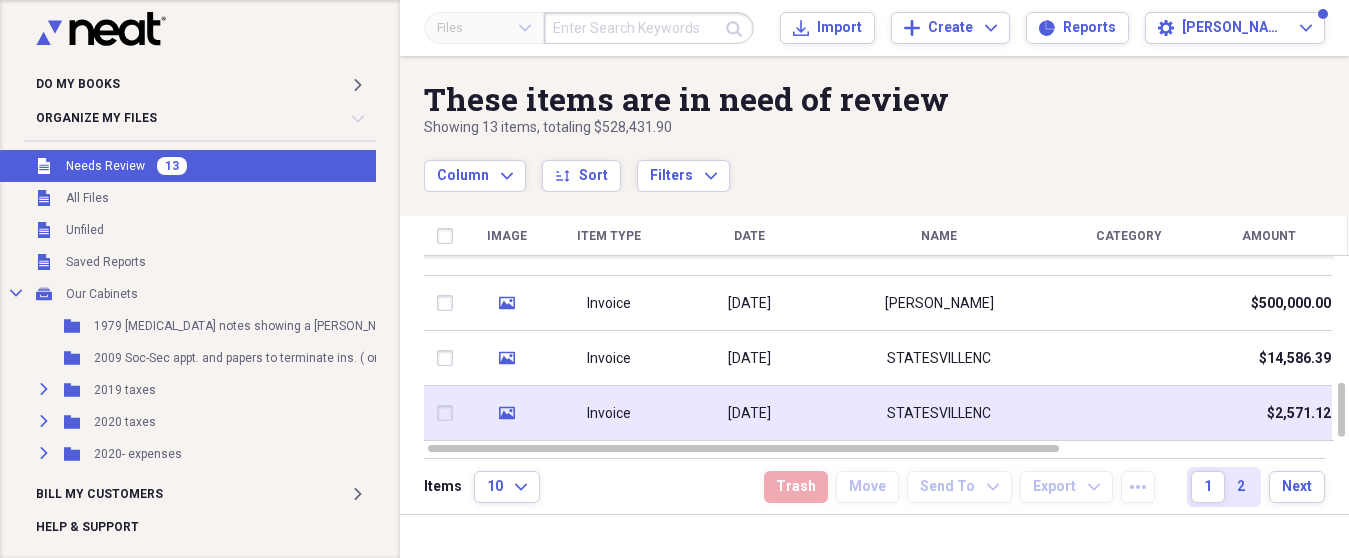 click at bounding box center (449, 413) 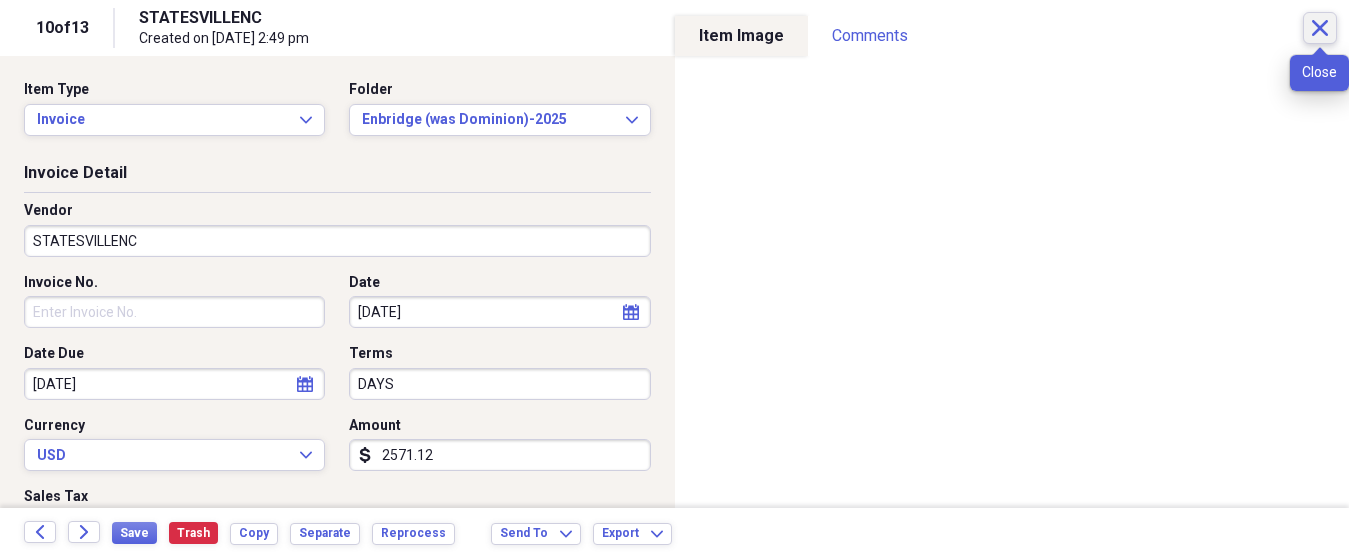 click on "Close" 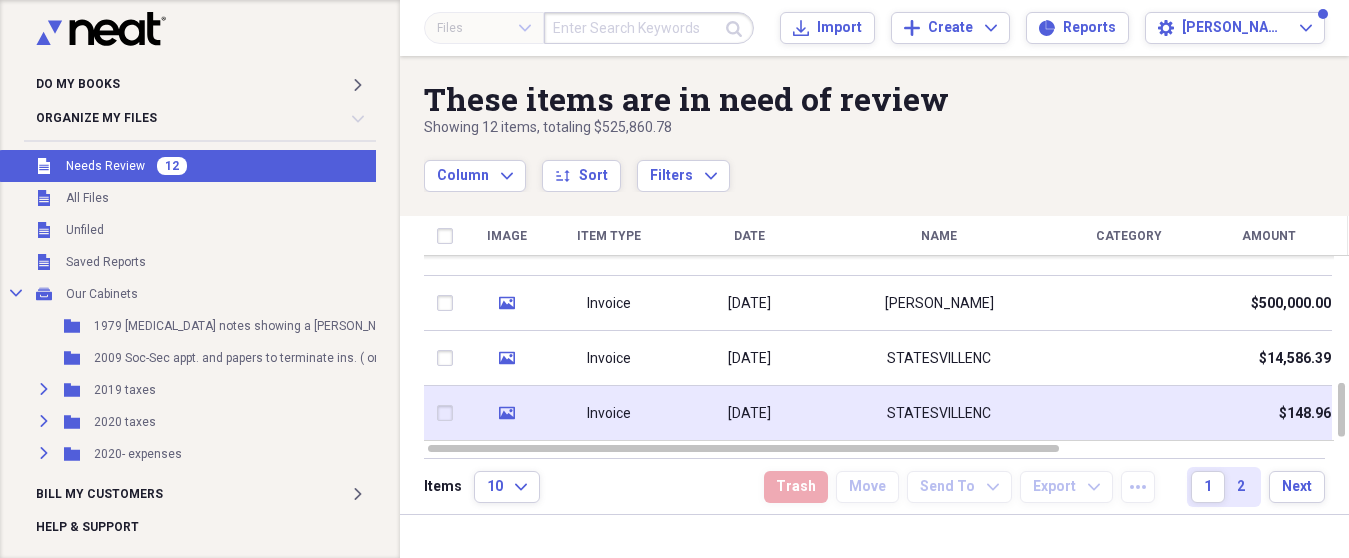 click on "media" at bounding box center (506, 413) 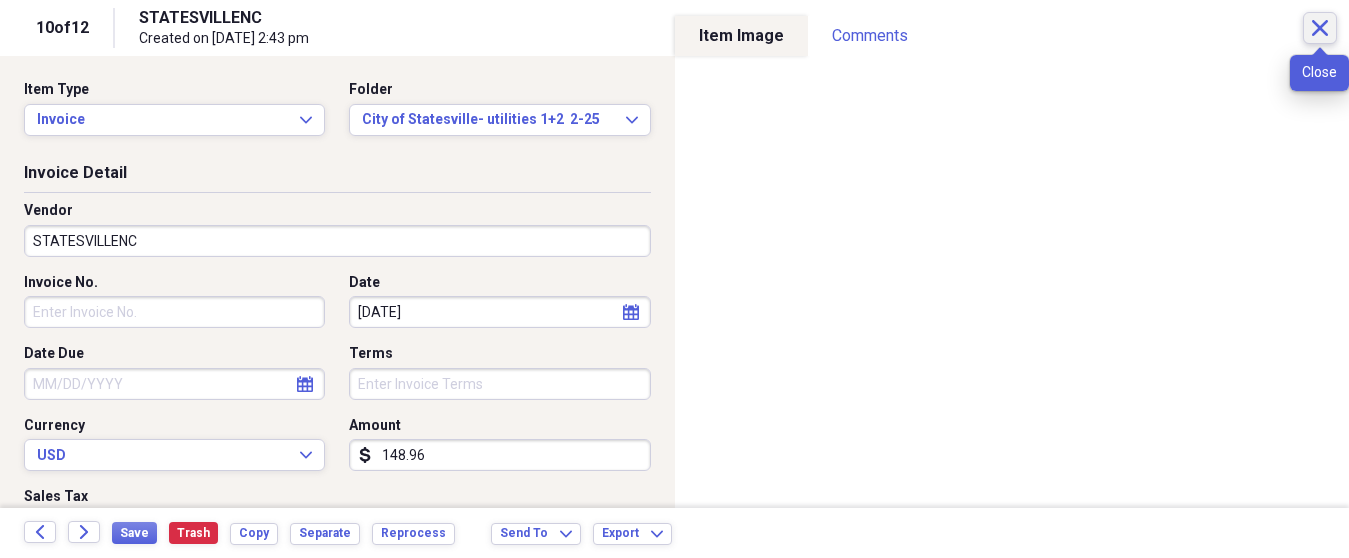click on "Close" at bounding box center [1320, 28] 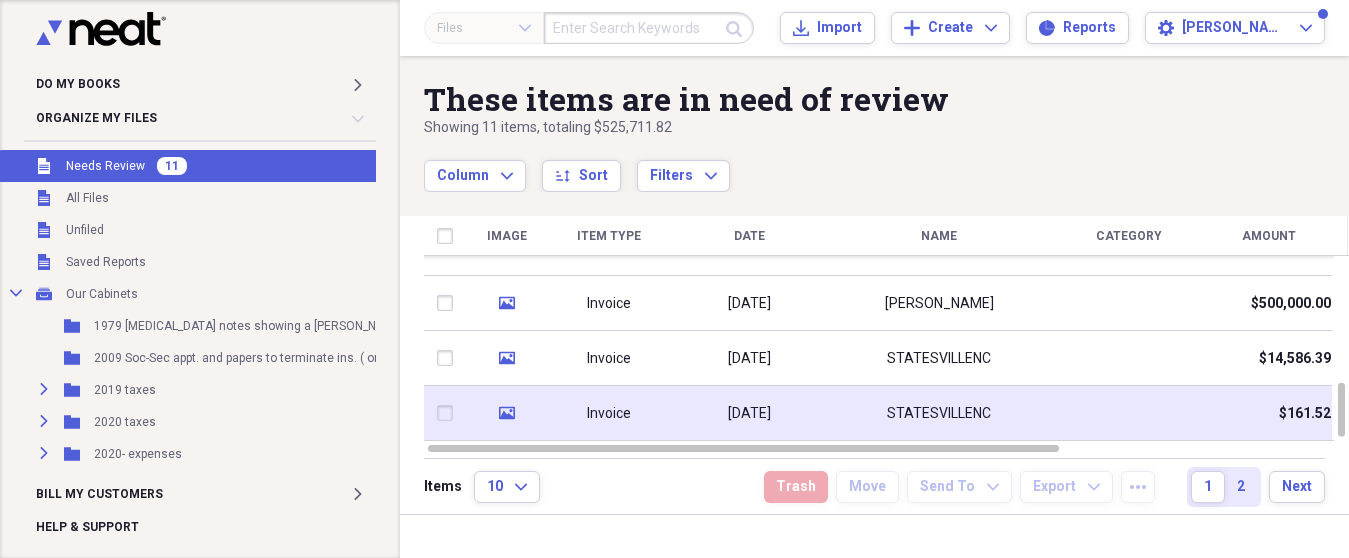 click on "media" at bounding box center (506, 413) 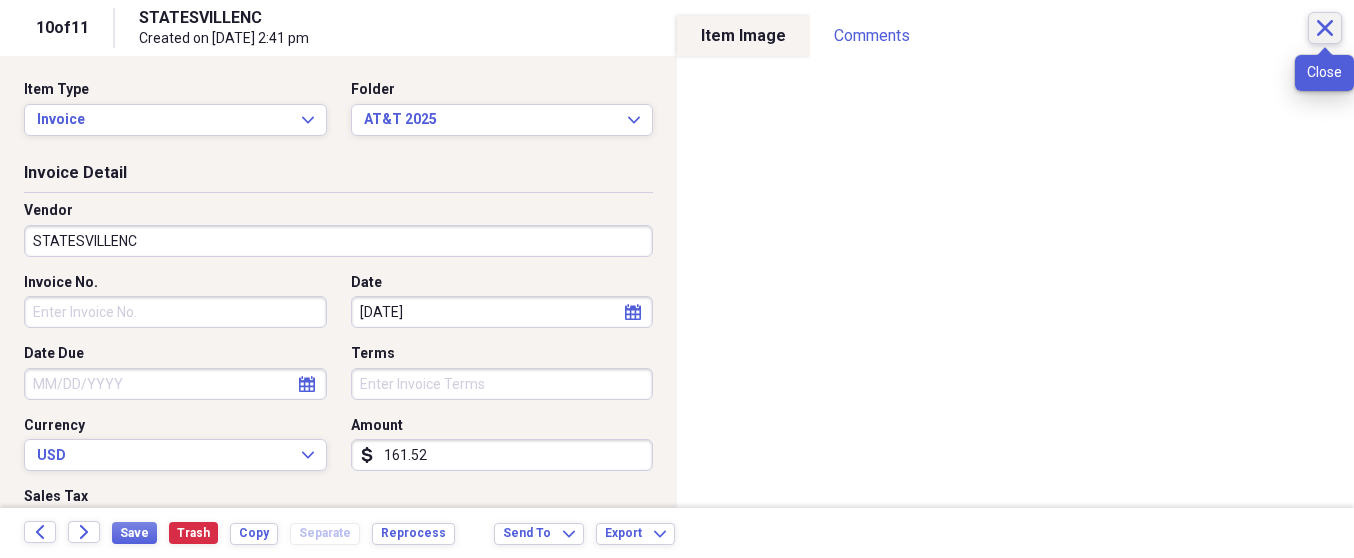 click on "Close" 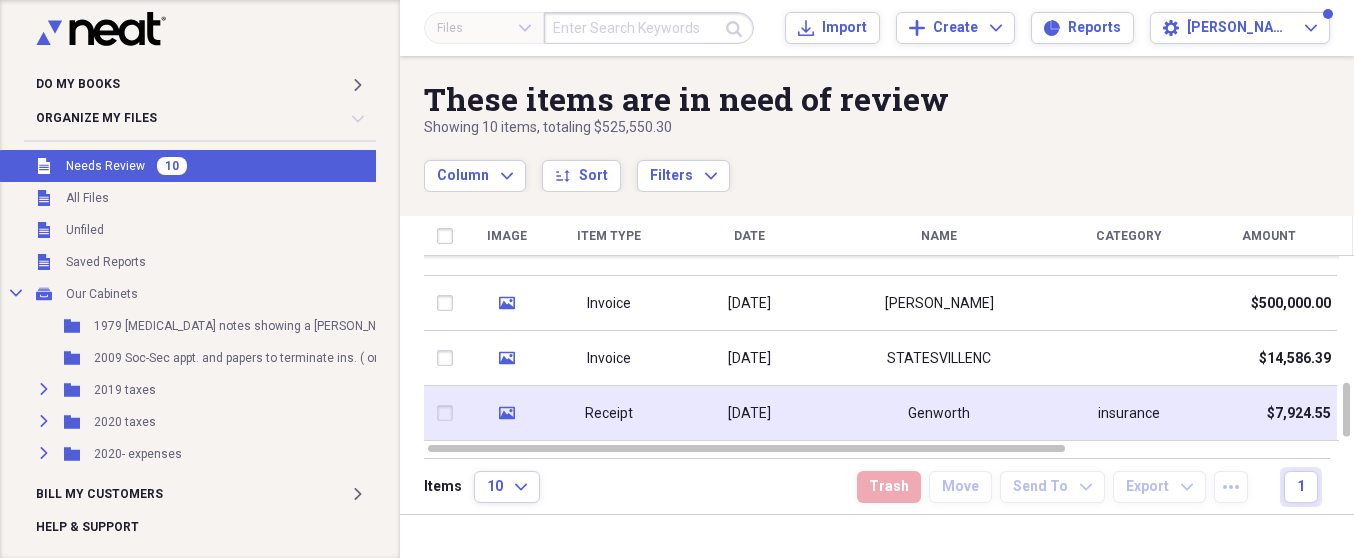 click on "media" at bounding box center [506, 413] 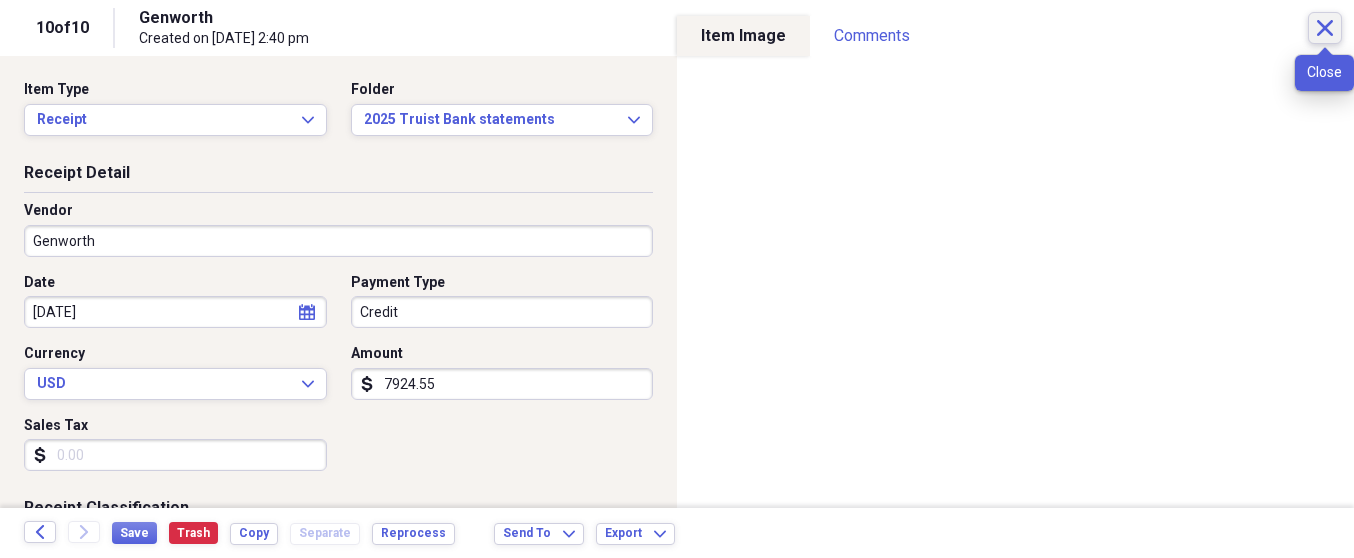 click on "Close" 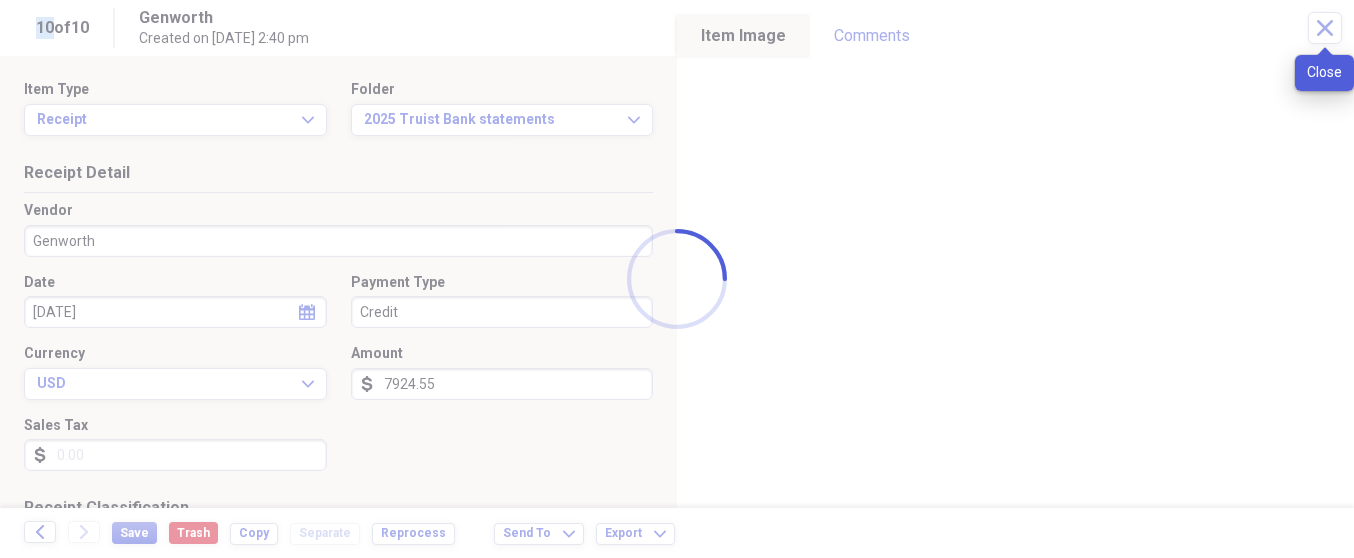 click at bounding box center [677, 279] 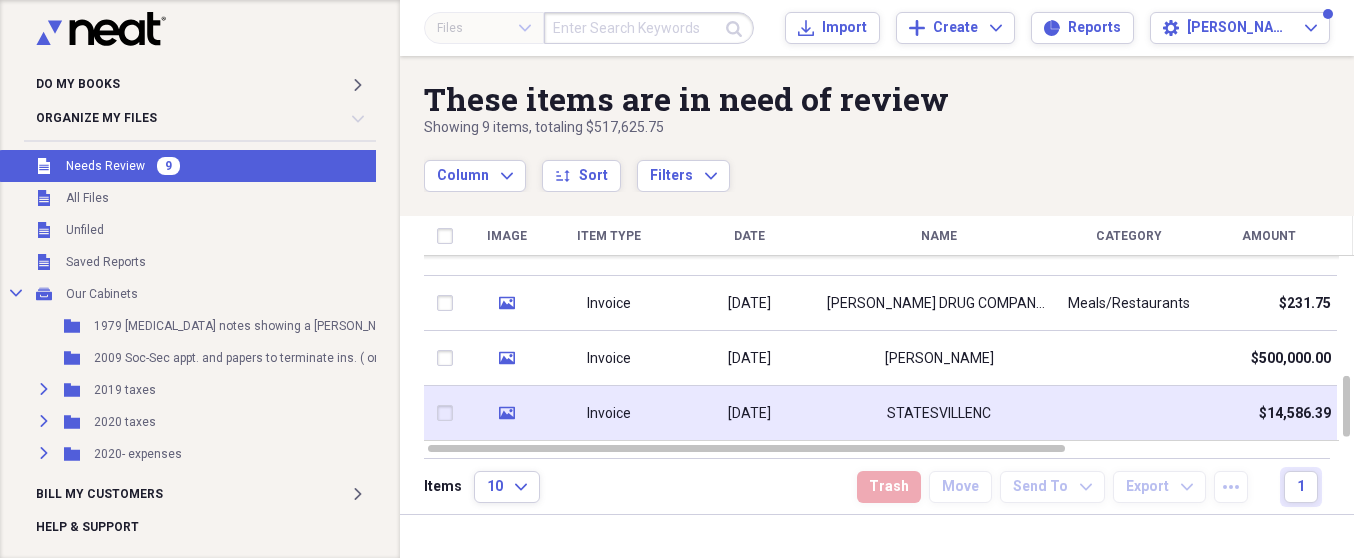 click at bounding box center [449, 413] 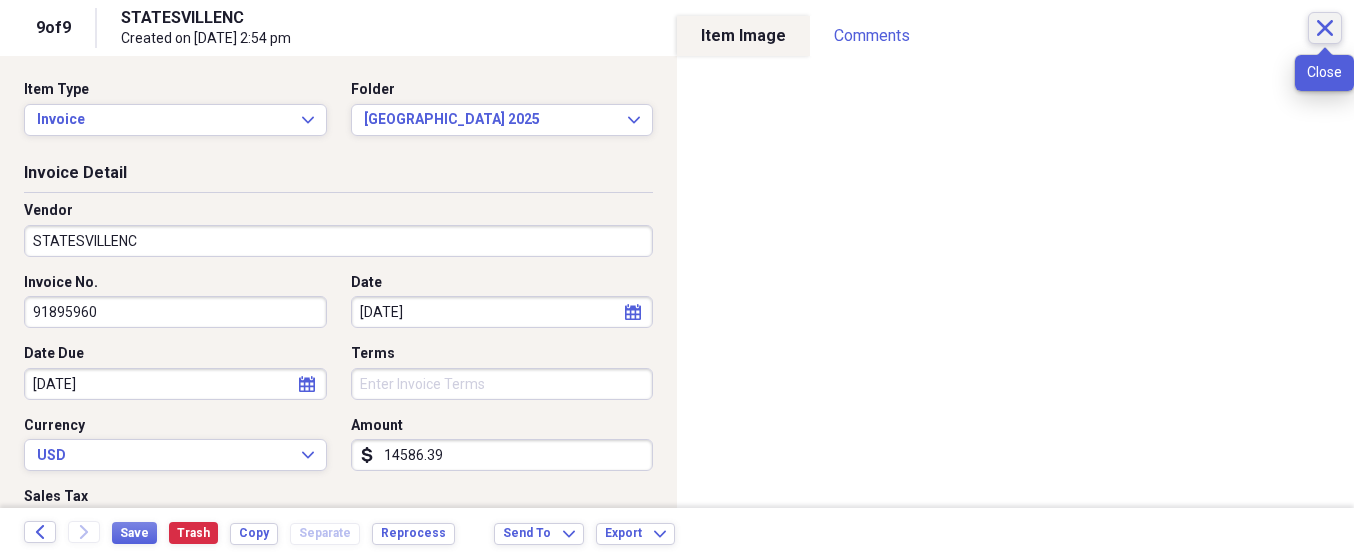 click on "Close" 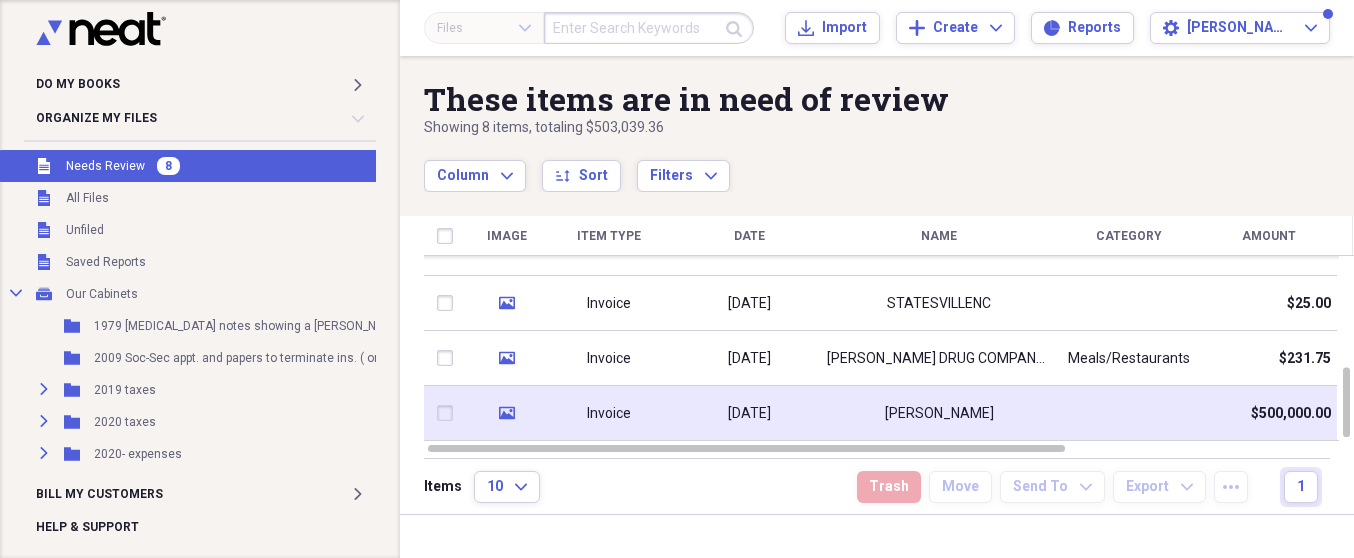 click on "media" at bounding box center (506, 413) 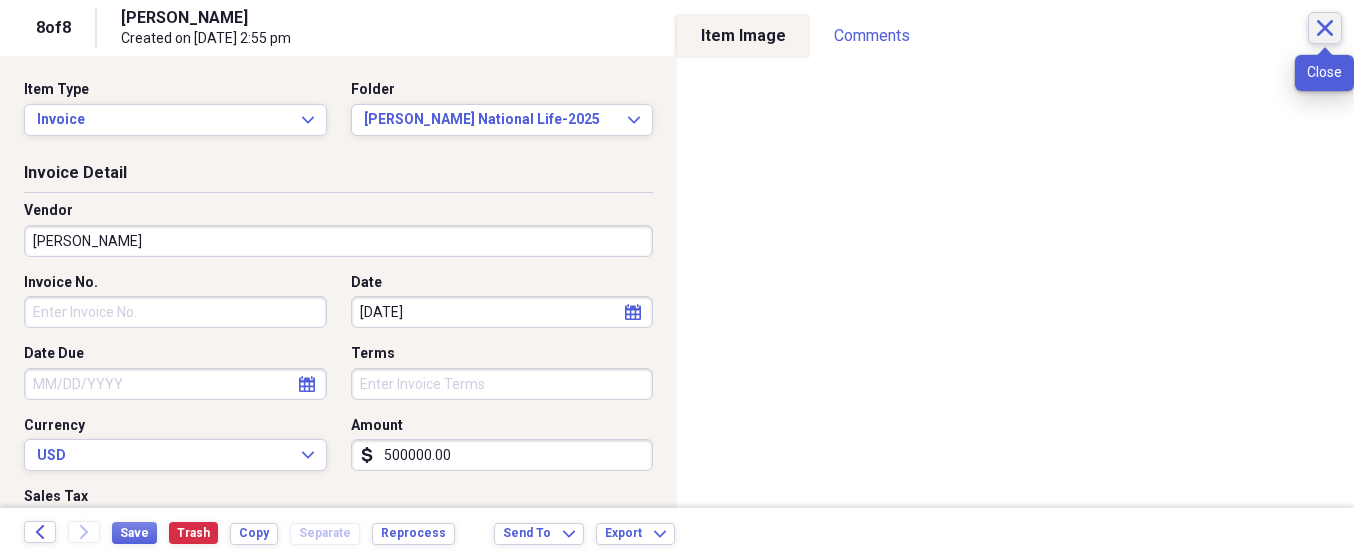 click on "Close" 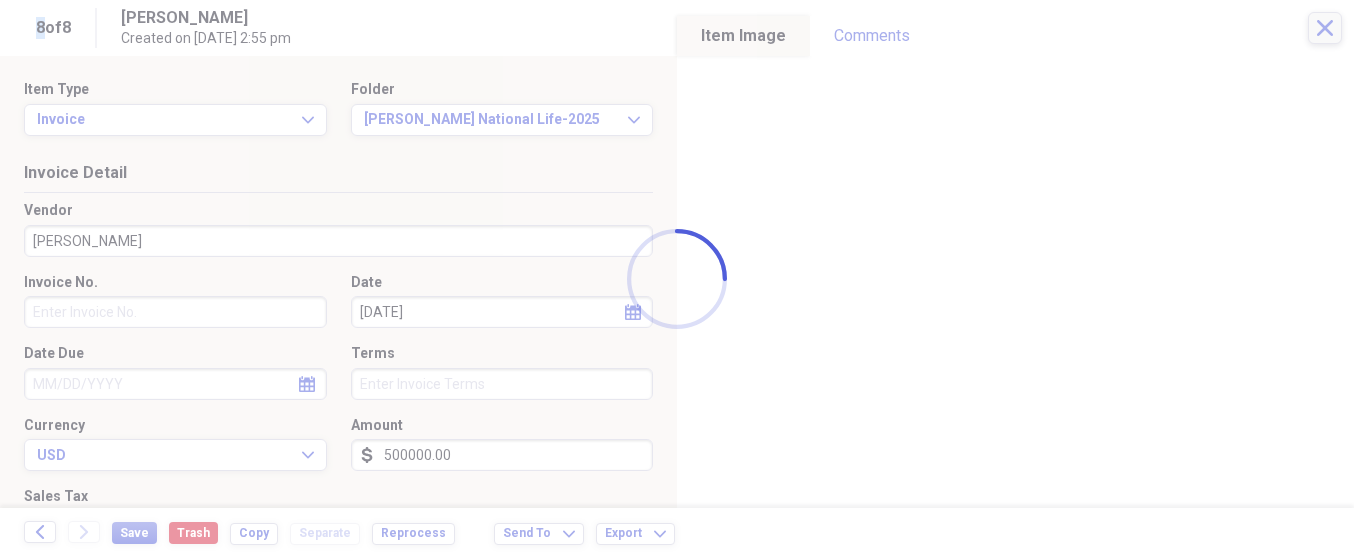click at bounding box center [677, 279] 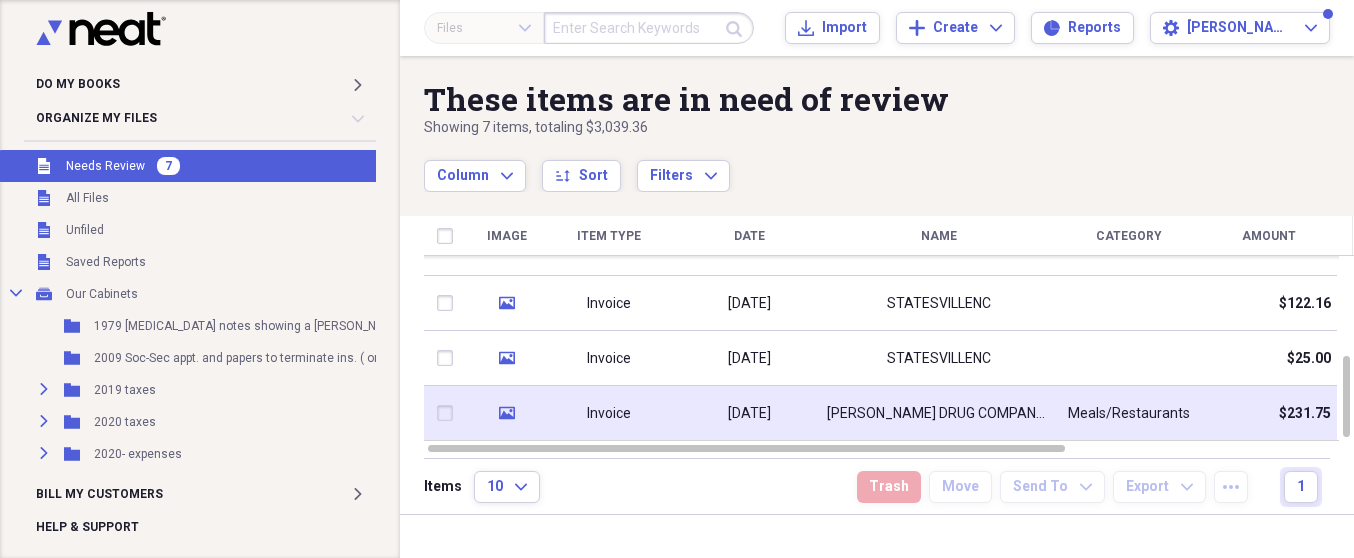 click on "media" at bounding box center [506, 413] 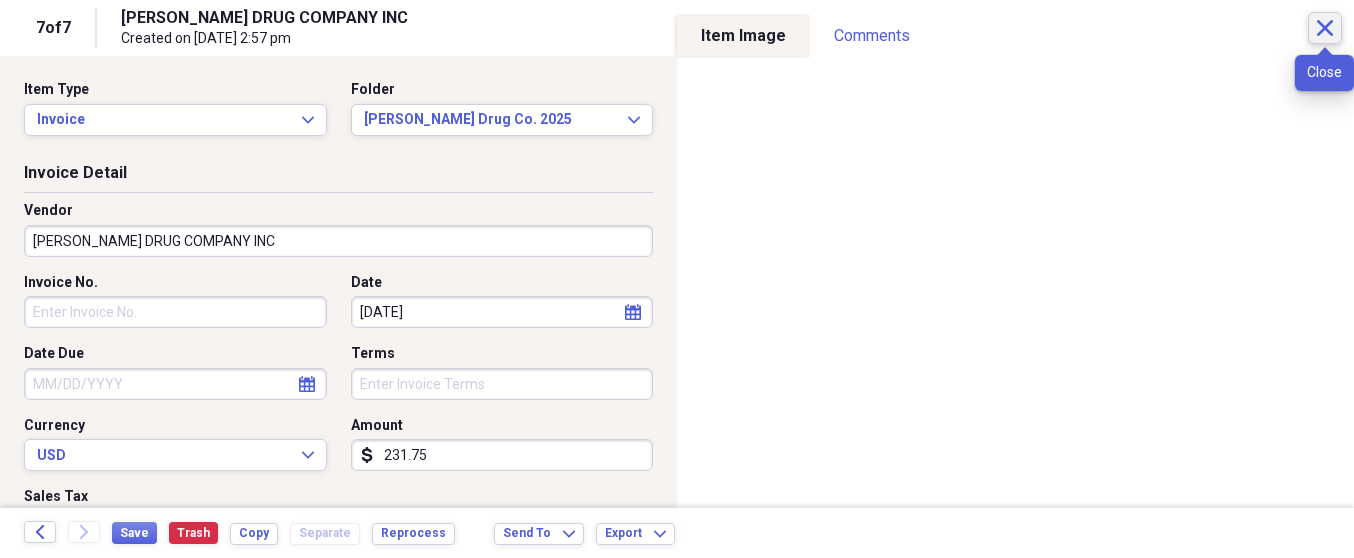 click on "Close" 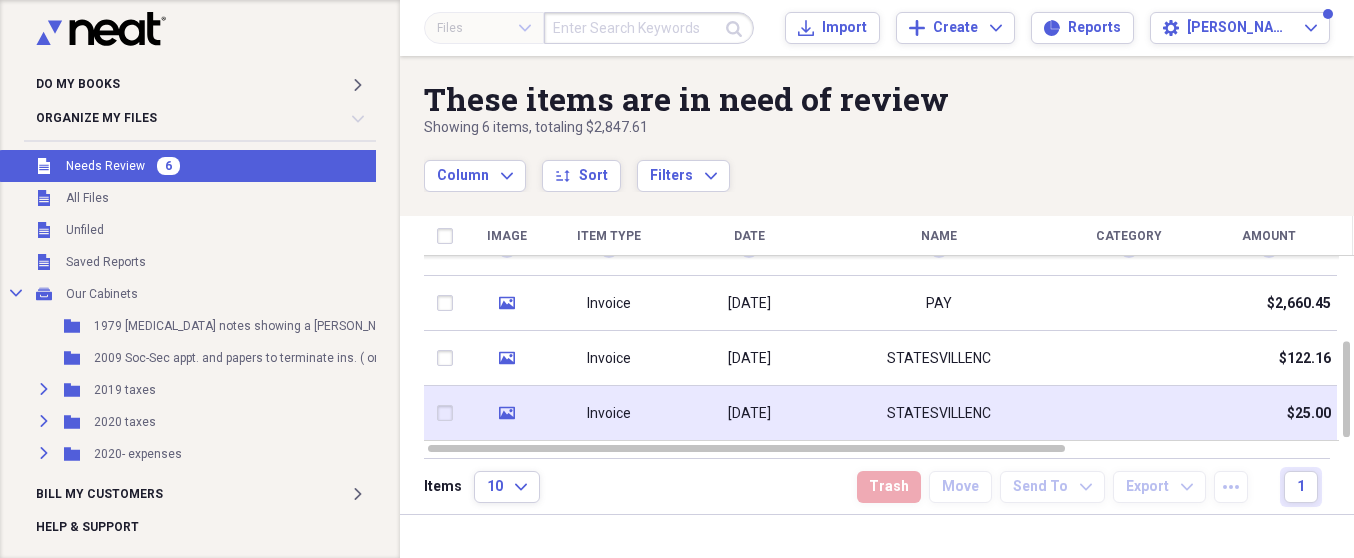 click at bounding box center (449, 413) 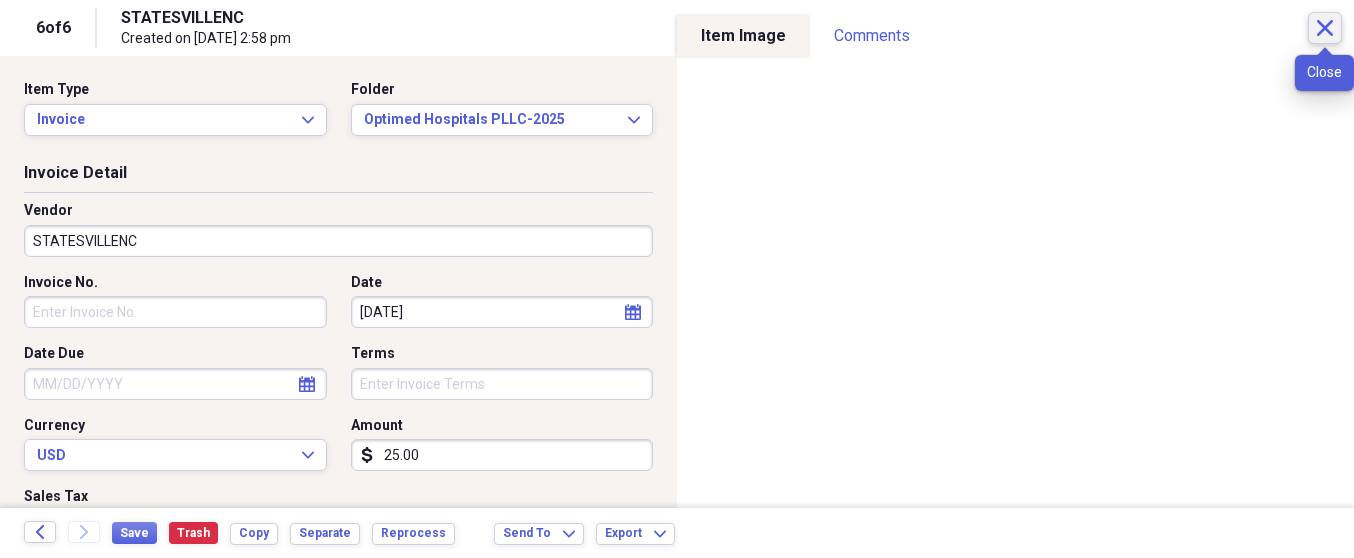 click on "Close" 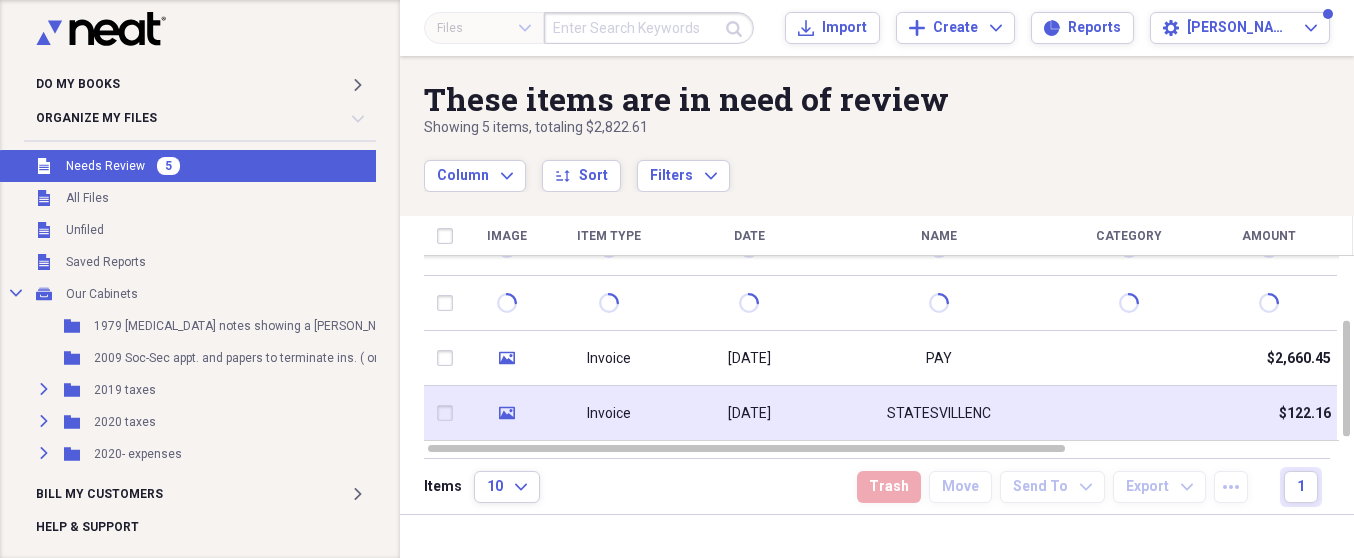 click on "media" at bounding box center (506, 413) 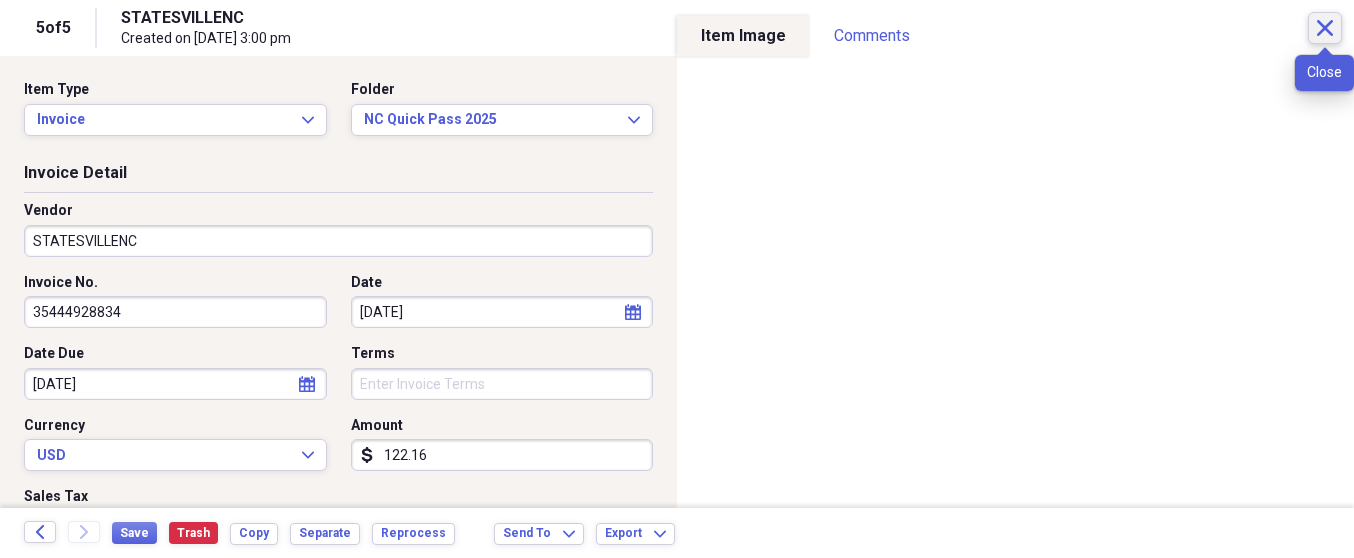 click on "Close" 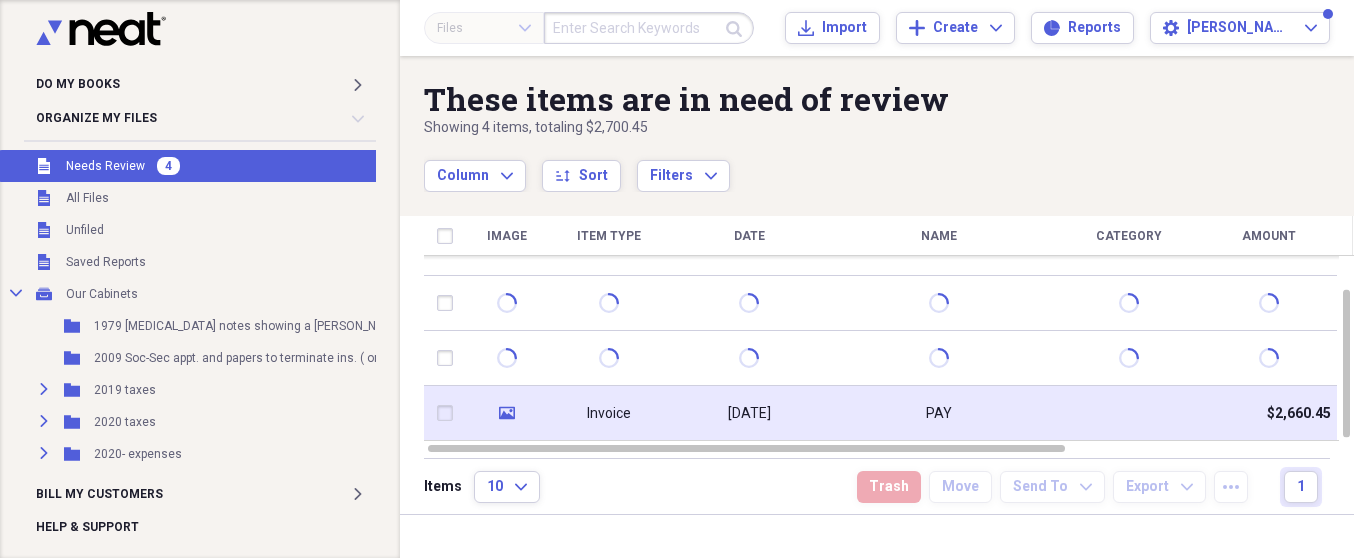 click on "media" at bounding box center (506, 413) 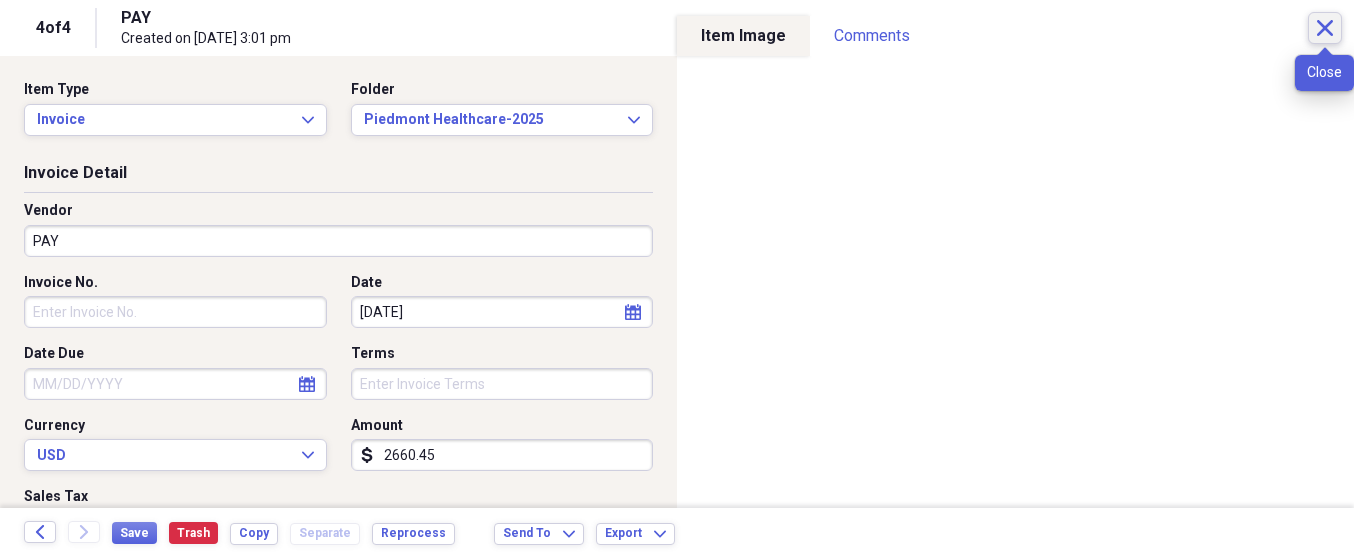 click on "Close" 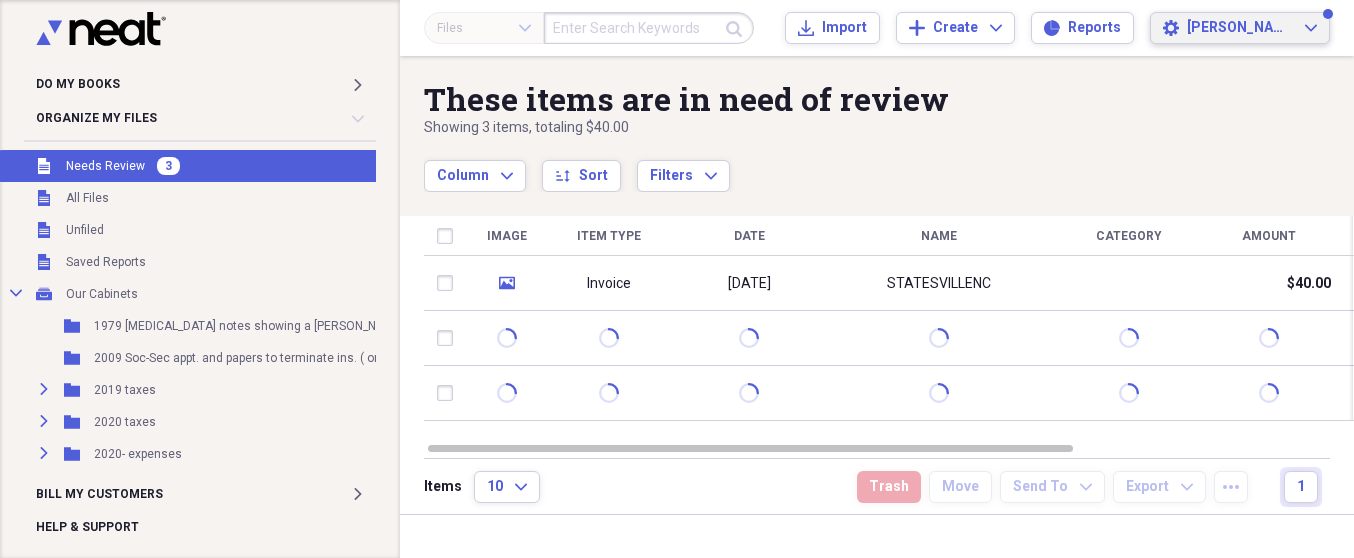 click on "Settings [PERSON_NAME]" at bounding box center (1240, 28) 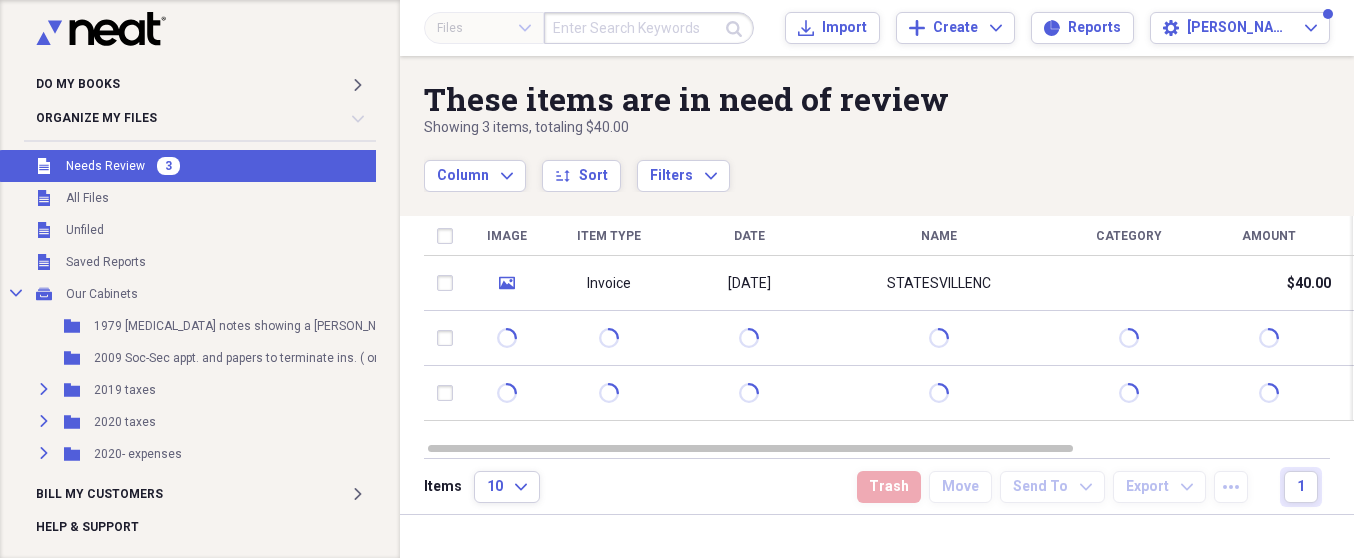 click on "These items are in need of review Showing 3 items , totaling $40.00 Column Expand sort Sort Filters  Expand Create Item Expand Image Item Type Date Name Category Amount Source Date Added chevron-down Folder media Invoice [DATE] [GEOGRAPHIC_DATA] $40.00 Scan [DATE] 3:05 pm Terminix 2025 Items 10 Expand Trash Move Send To Expand Export Expand more 1" at bounding box center [877, 285] 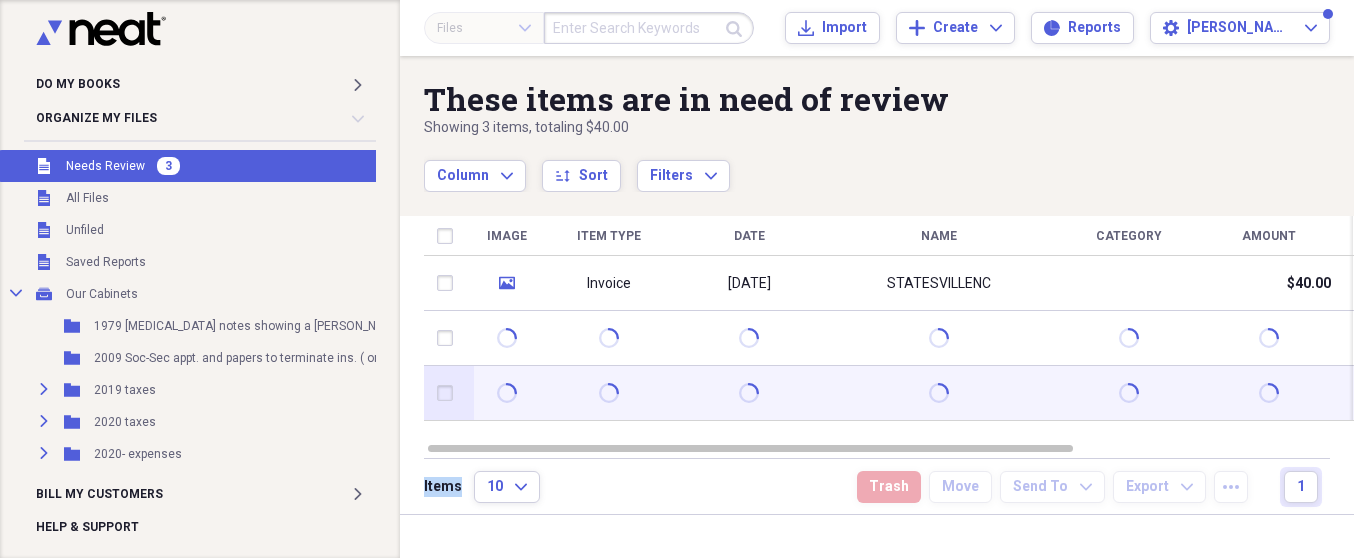 click at bounding box center (551, 393) 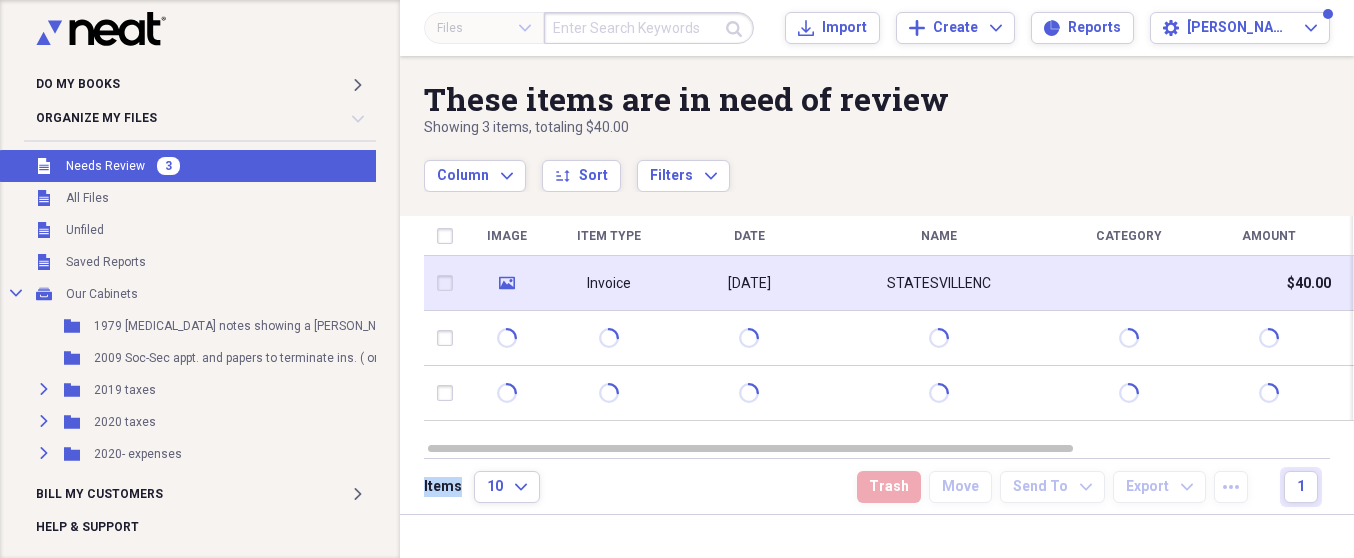 click on "media" at bounding box center (506, 283) 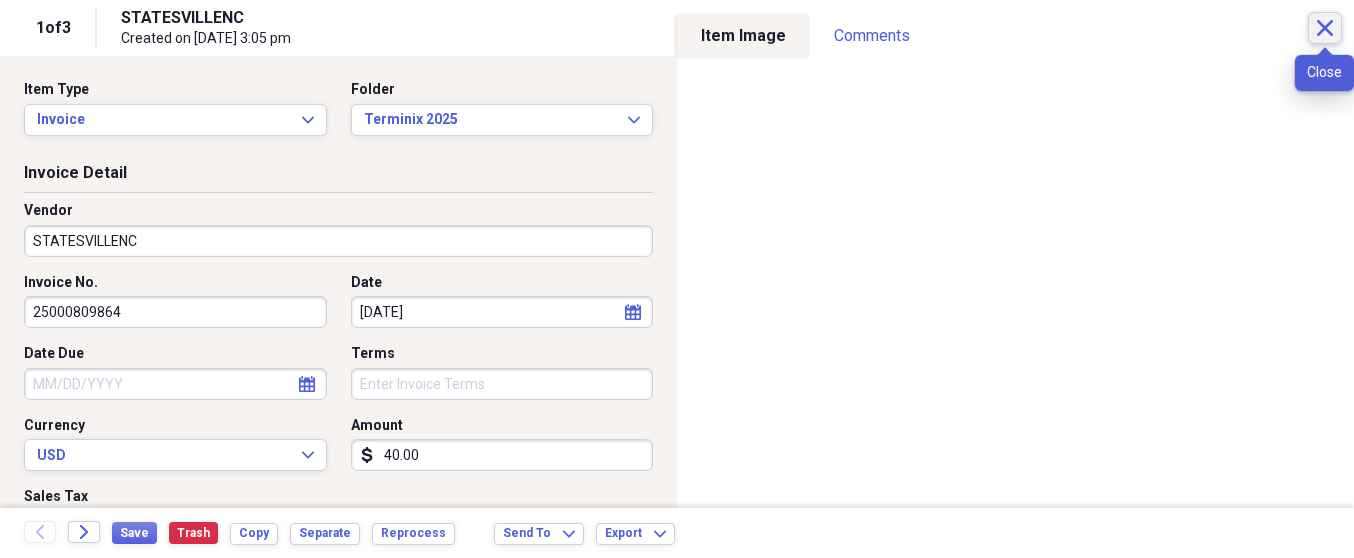 click on "Close" at bounding box center (1325, 28) 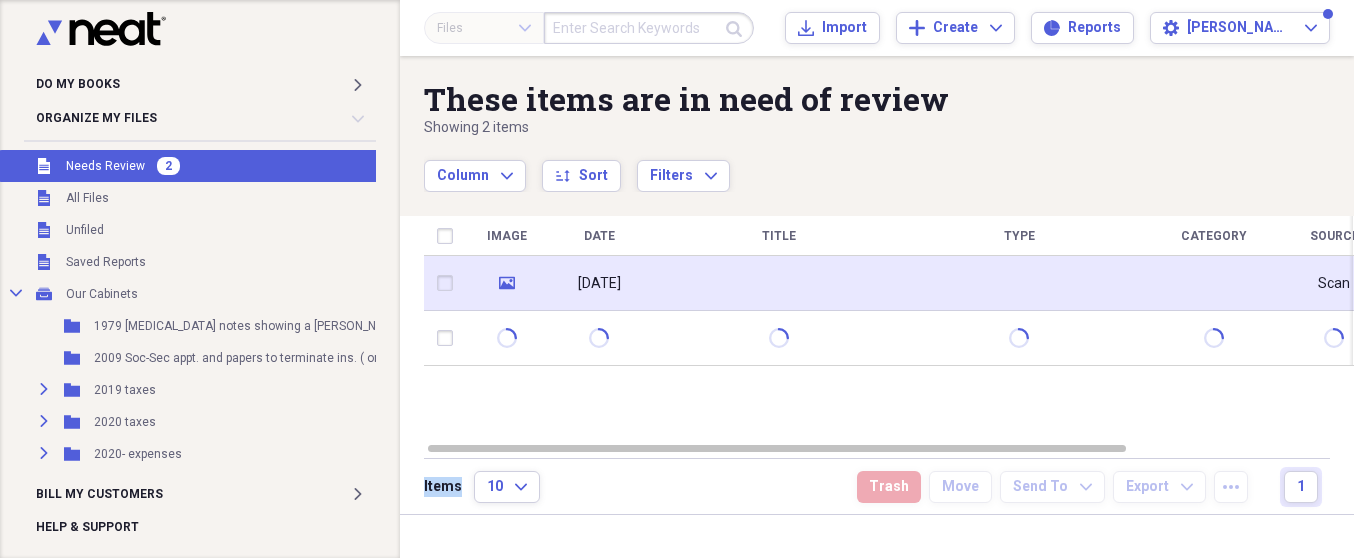 click on "media" at bounding box center (506, 283) 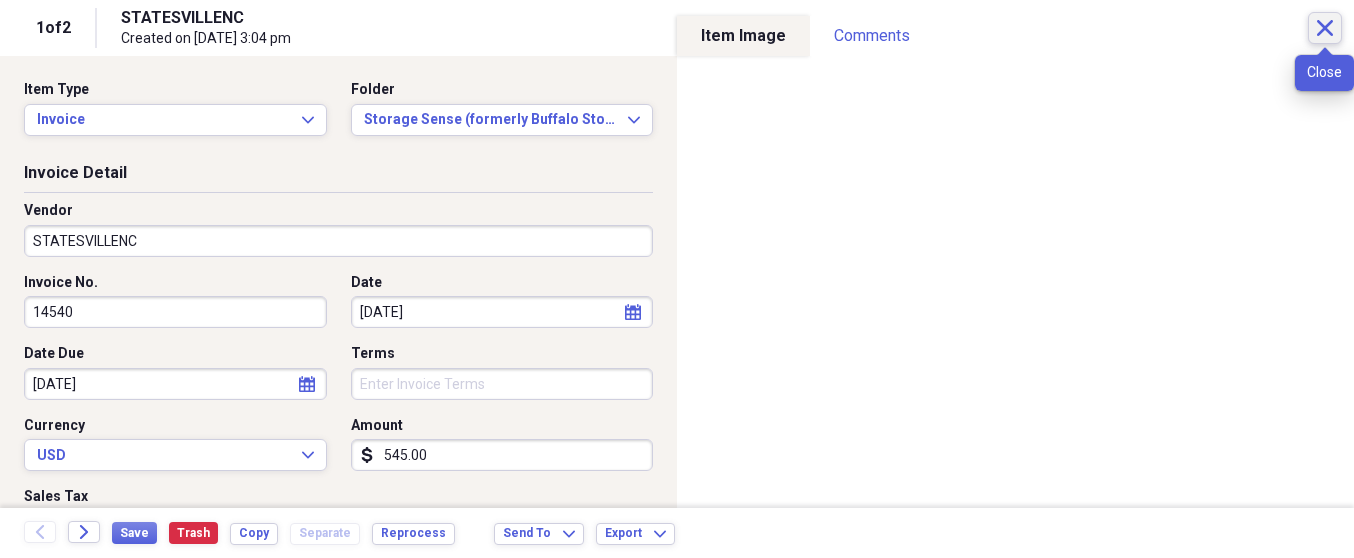 click 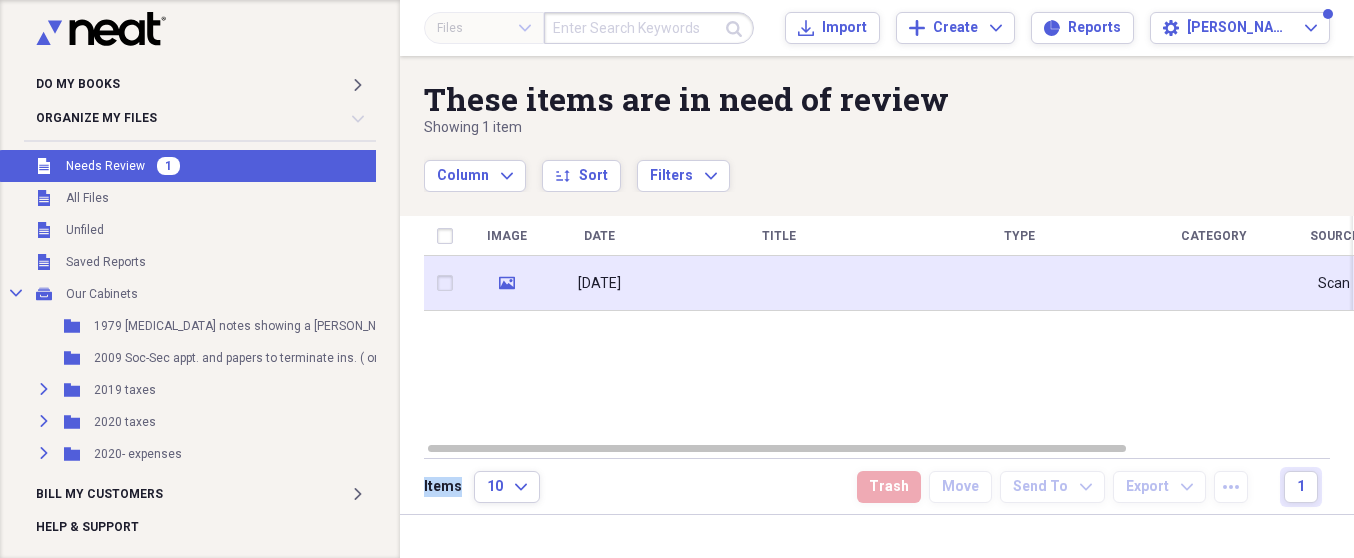 click at bounding box center [449, 283] 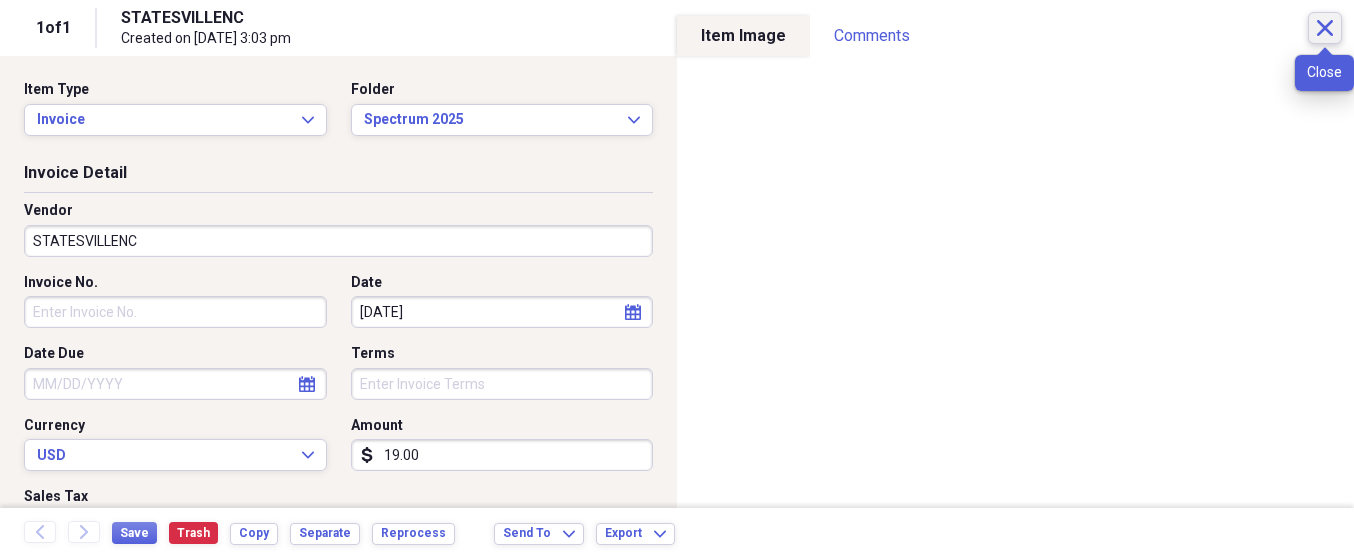 click on "Close" 